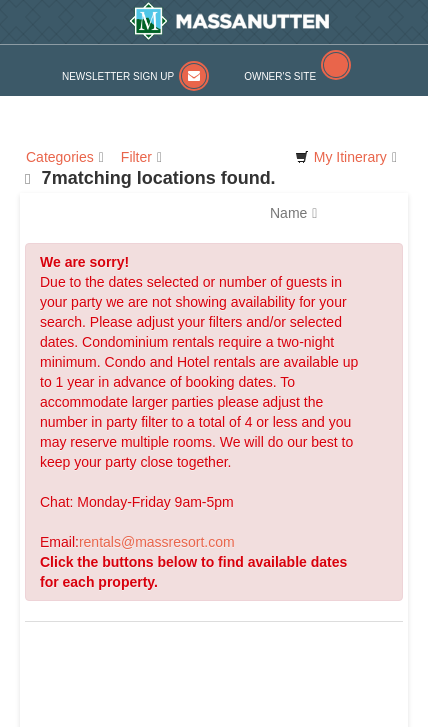 scroll, scrollTop: 19, scrollLeft: 0, axis: vertical 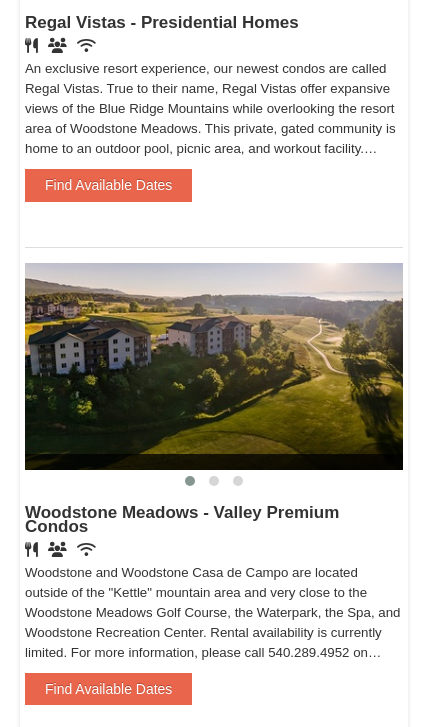 click on "Find Available Dates" at bounding box center (108, 185) 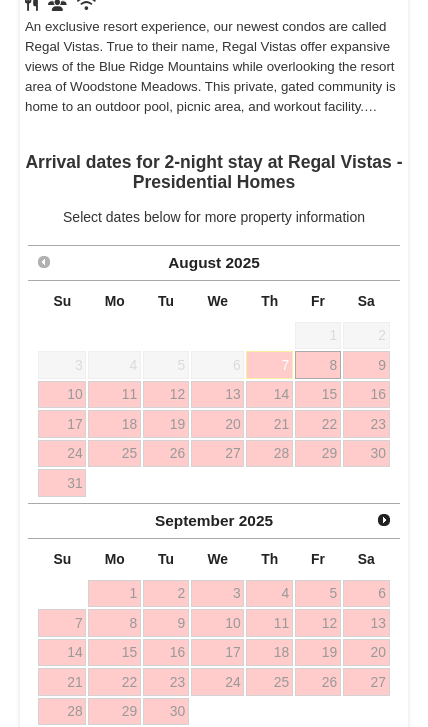 scroll, scrollTop: 865, scrollLeft: 0, axis: vertical 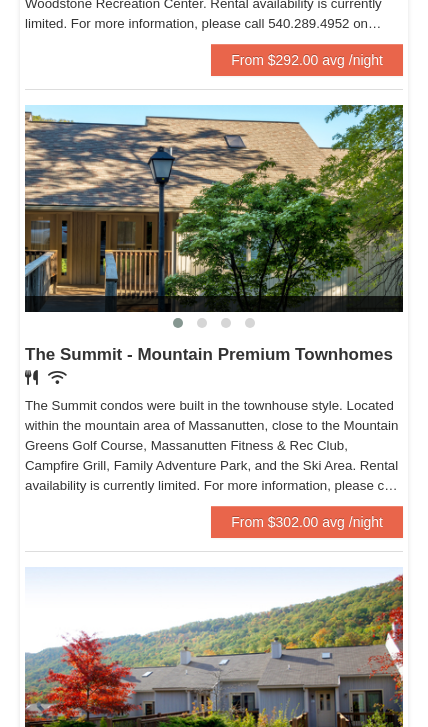 click on "The Summit condos were built in the townhouse style. Located within the mountain area of Massanutten, close to the Mountain Greens Golf Course, Massanutten Fitness & Rec Club, Campfire Grill, Family Adventure Park, and the Ski Area.
Rental availability is currently limited. For more information, please call 540.289.4952 on Monday - Friday 9 am - 6 pm and Saturday 9 am - 1 pm. Condo and hotel reservations are subject to a $25 change fee.
We look forward to welcoming you!" at bounding box center (214, 447) 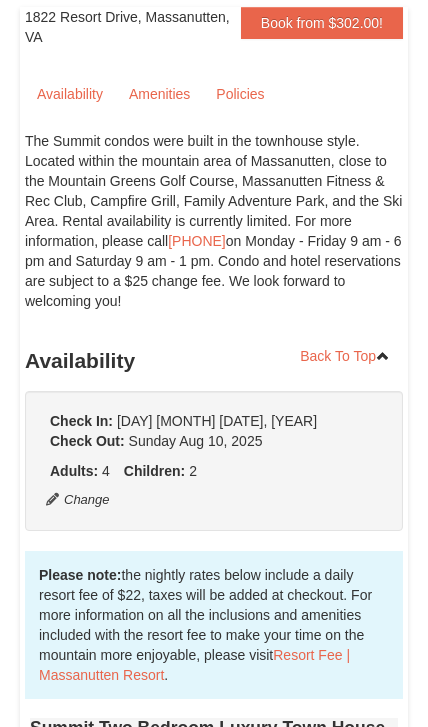 scroll, scrollTop: 0, scrollLeft: 0, axis: both 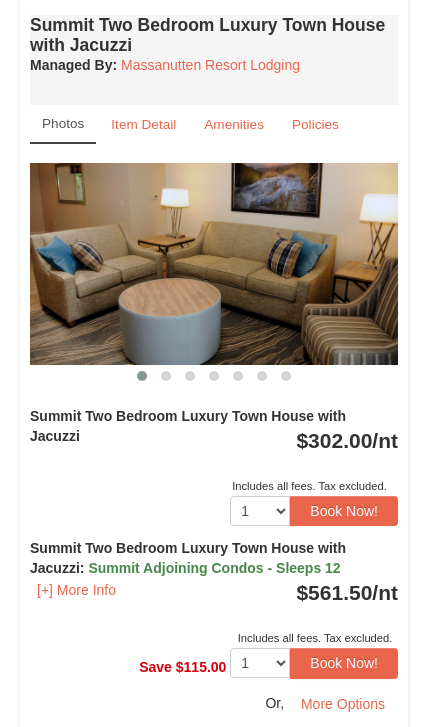 click on "Summit Adjoining Condos - Sleeps 12" at bounding box center [214, 568] 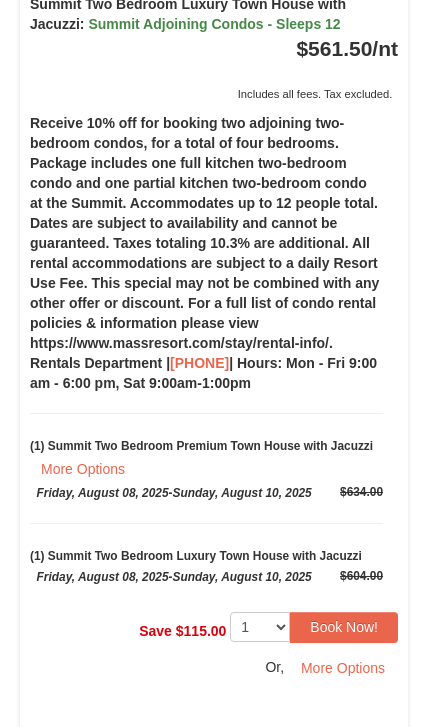 scroll, scrollTop: 1491, scrollLeft: 0, axis: vertical 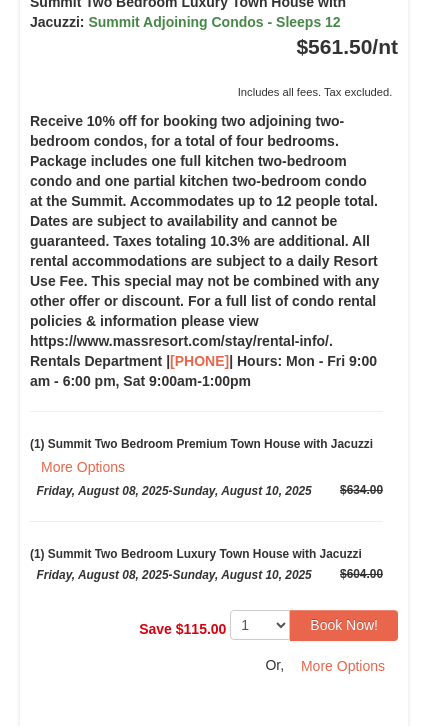 click on "More Options" at bounding box center [343, 667] 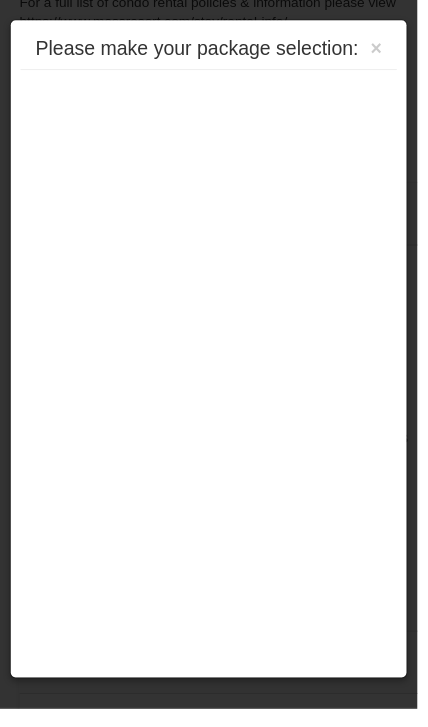scroll, scrollTop: 745, scrollLeft: 0, axis: vertical 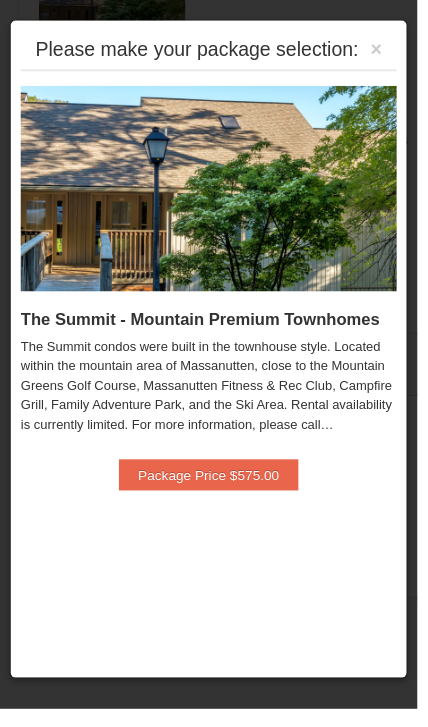 click on "Package Price $575.00" at bounding box center (214, 487) 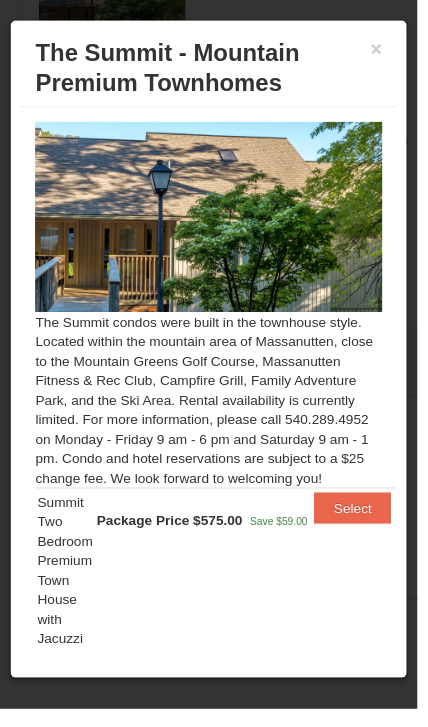 scroll, scrollTop: 0, scrollLeft: 0, axis: both 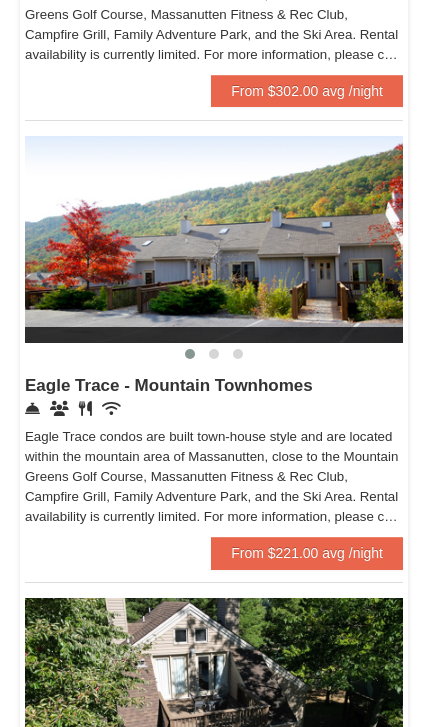click on "From $221.00 avg /night" at bounding box center (307, 553) 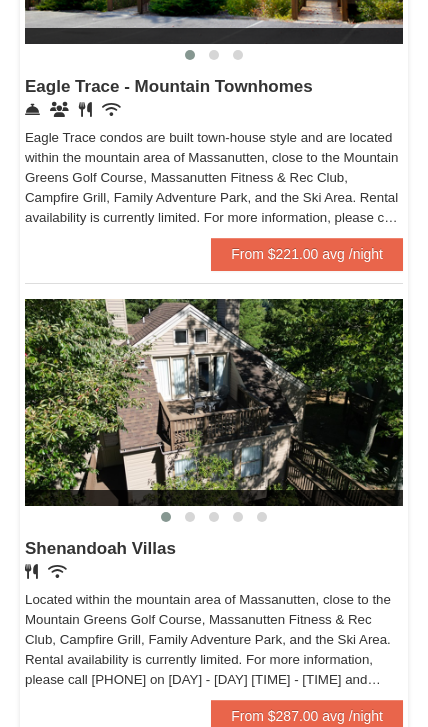scroll, scrollTop: 1582, scrollLeft: 0, axis: vertical 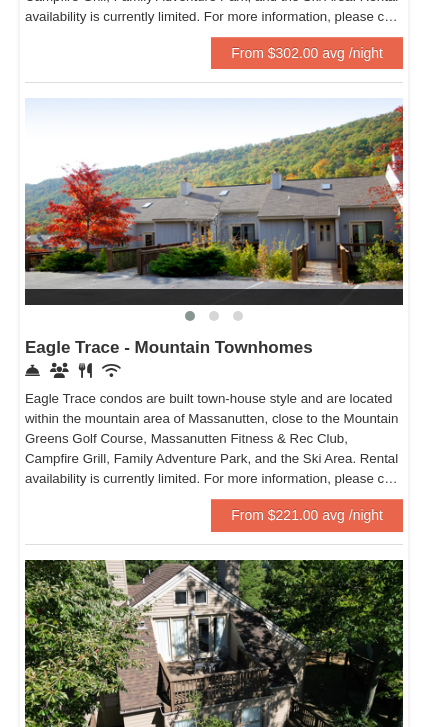 click on "From $221.00 avg /night" at bounding box center (307, 515) 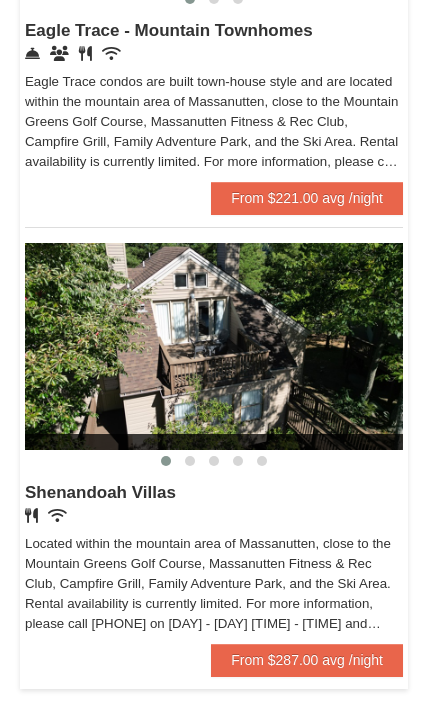 scroll, scrollTop: 1639, scrollLeft: 0, axis: vertical 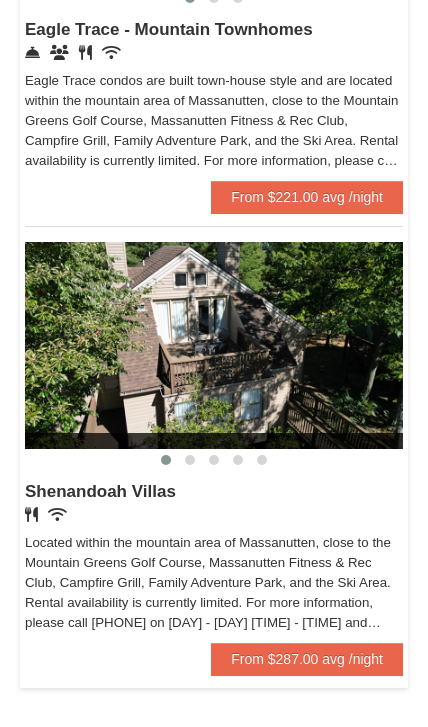 click on "From $287.00 avg /night" at bounding box center [307, 659] 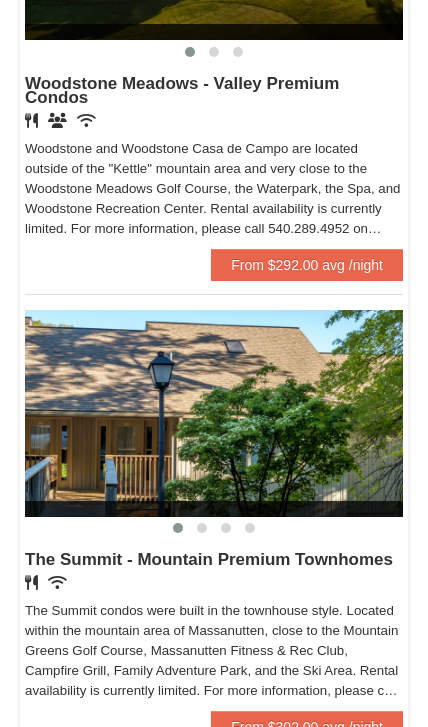 scroll, scrollTop: 644, scrollLeft: 0, axis: vertical 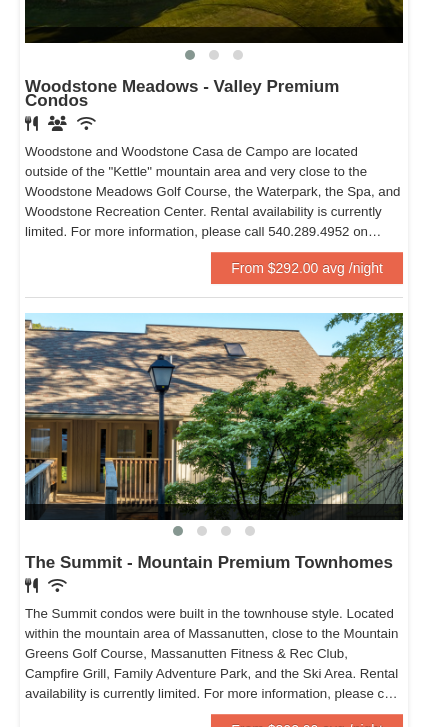 click on "From $292.00 avg /night" at bounding box center [307, 268] 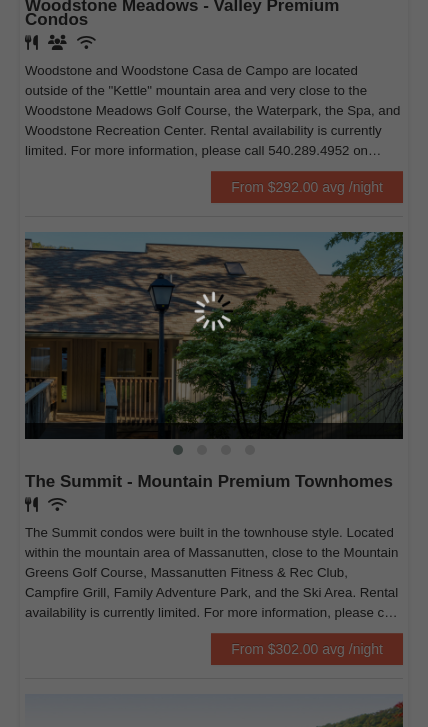 scroll, scrollTop: 725, scrollLeft: 0, axis: vertical 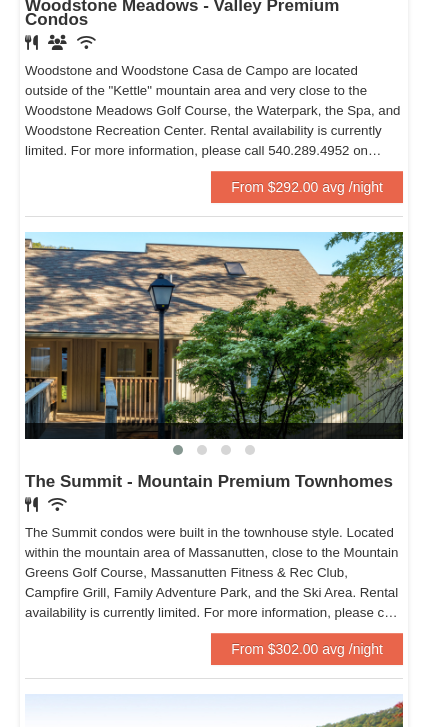 click on "From $302.00 avg /night" at bounding box center [307, 649] 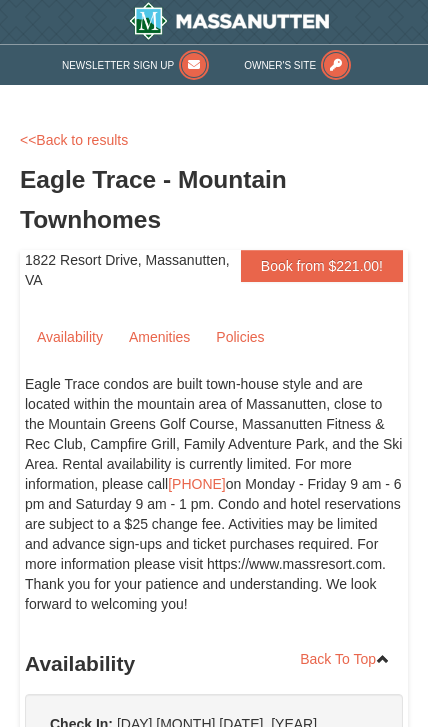scroll, scrollTop: 0, scrollLeft: 0, axis: both 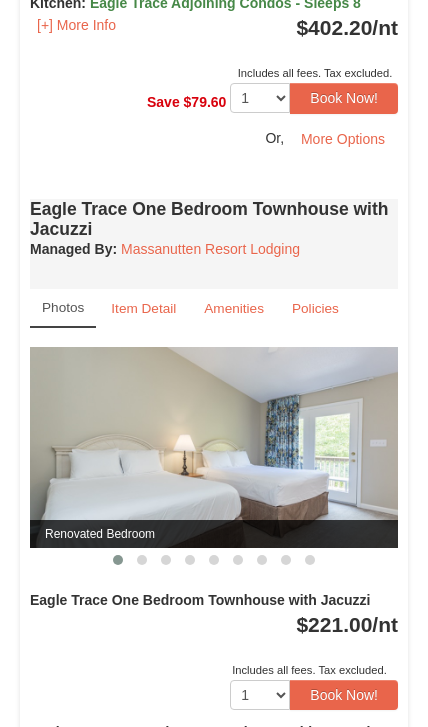 click on "Item Detail" at bounding box center (143, 308) 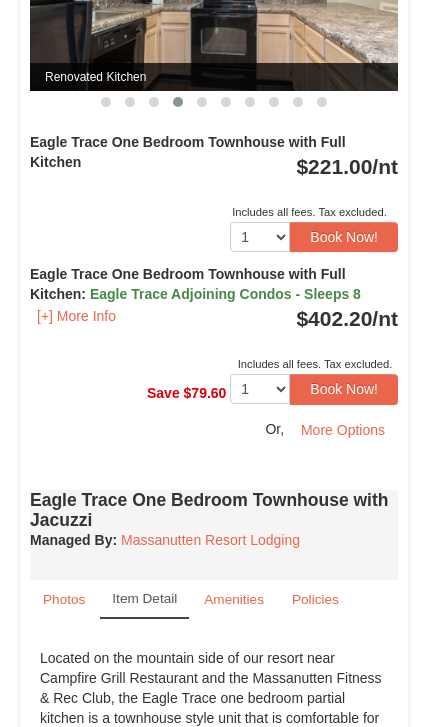 scroll, scrollTop: 1261, scrollLeft: 0, axis: vertical 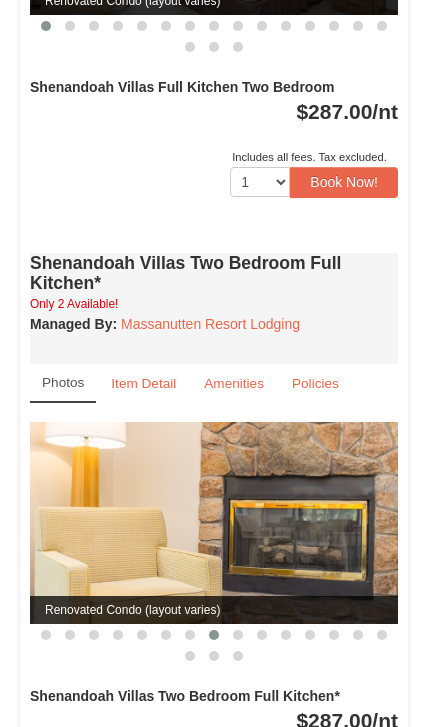 click on "Item Detail" at bounding box center [143, 383] 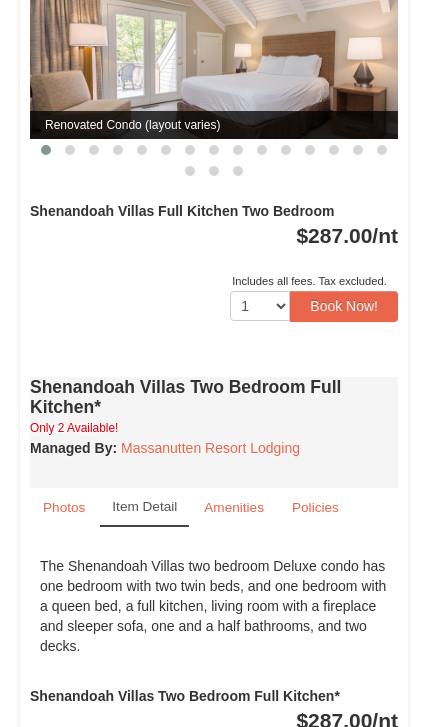 scroll, scrollTop: 1112, scrollLeft: 0, axis: vertical 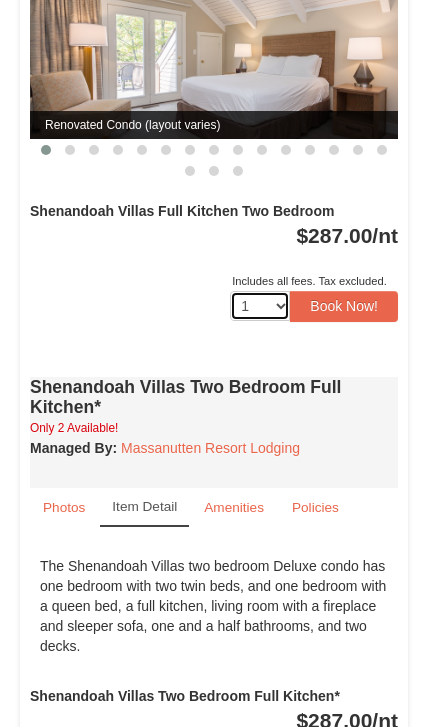 click on "1
2
3
4
5
6
7
8" at bounding box center [260, 306] 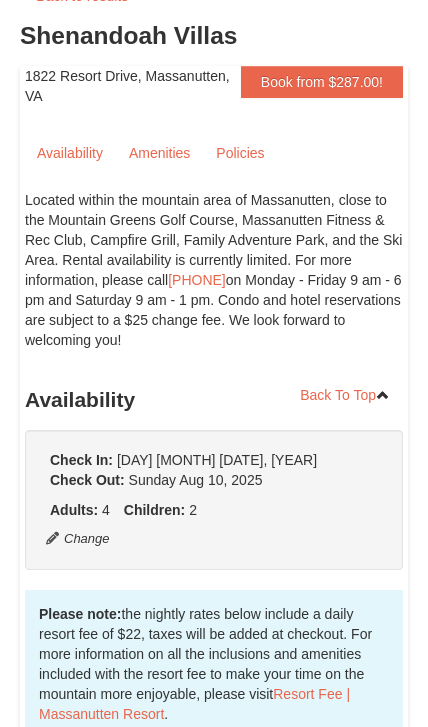 scroll, scrollTop: 0, scrollLeft: 0, axis: both 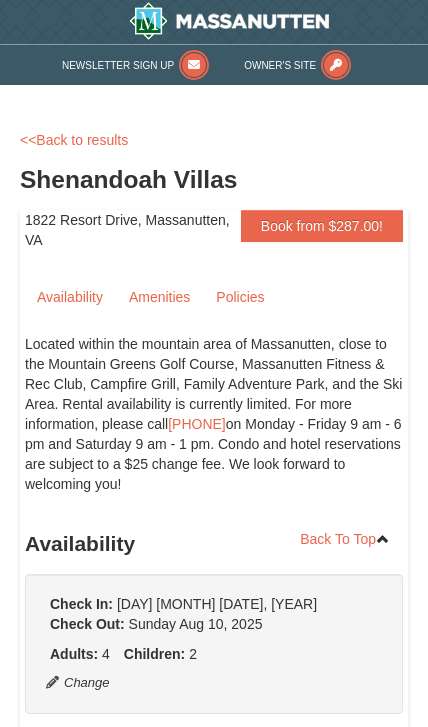 click on "Availability" at bounding box center [70, 297] 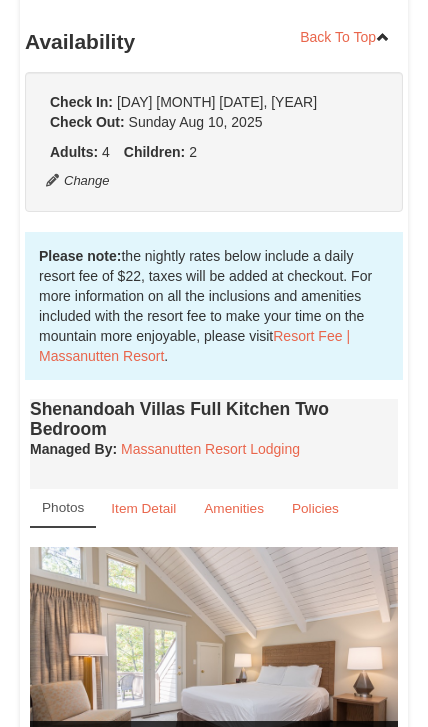 scroll, scrollTop: 524, scrollLeft: 0, axis: vertical 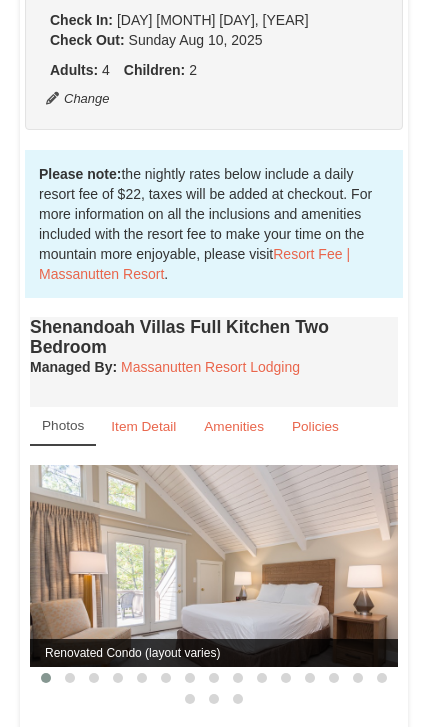 click on "Item Detail" at bounding box center [143, 426] 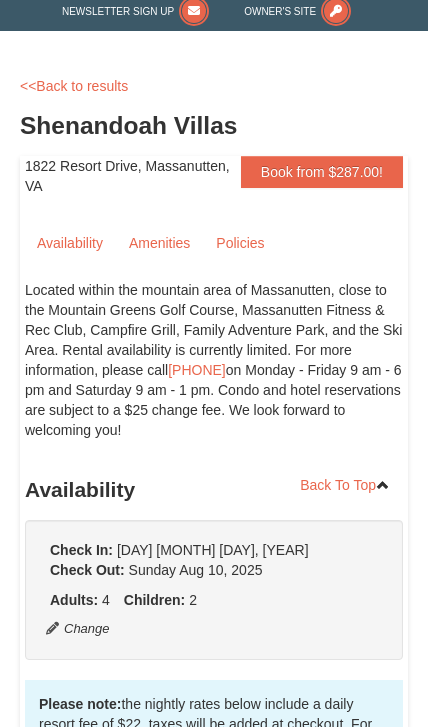 scroll, scrollTop: 0, scrollLeft: 0, axis: both 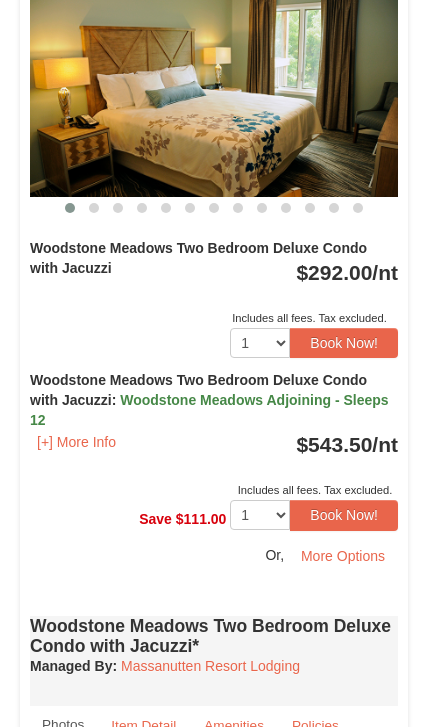 click on "More Options" at bounding box center [343, 556] 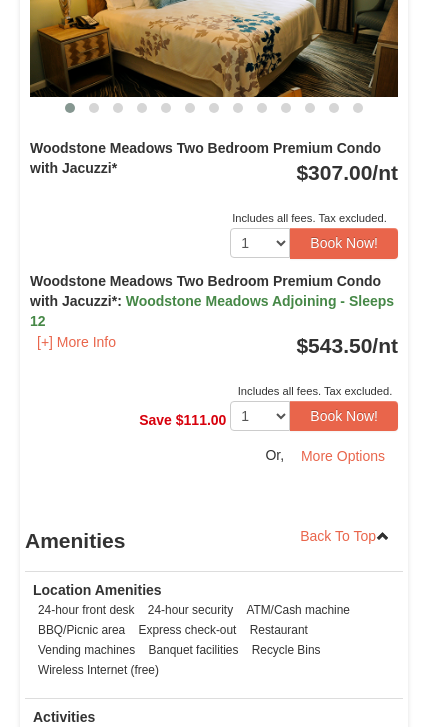 scroll, scrollTop: 3430, scrollLeft: 0, axis: vertical 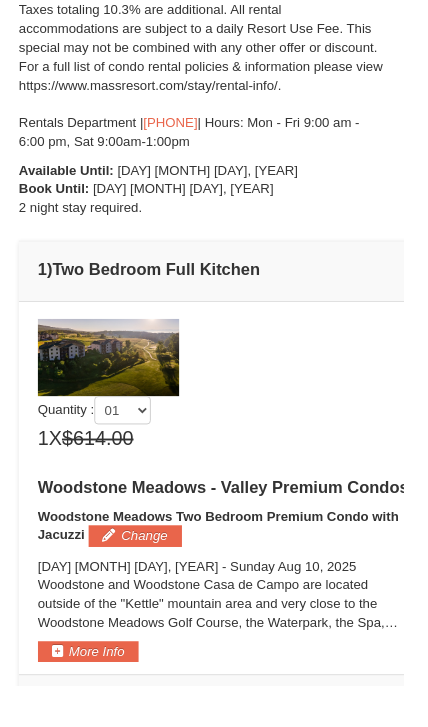 click on "More Info" at bounding box center [93, 691] 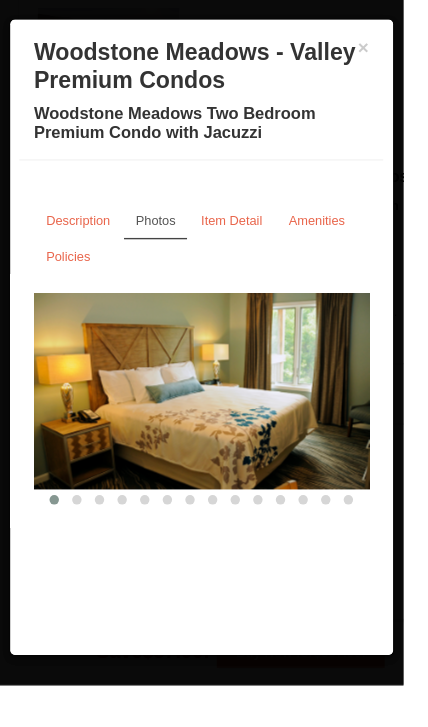 scroll, scrollTop: 874, scrollLeft: 0, axis: vertical 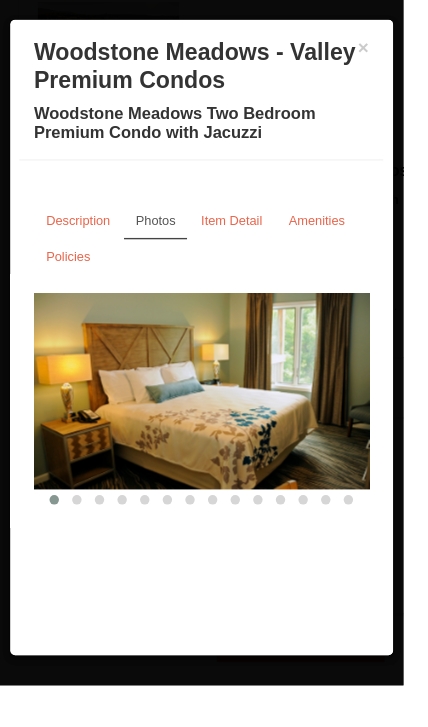 click on "Item Detail" at bounding box center (246, 234) 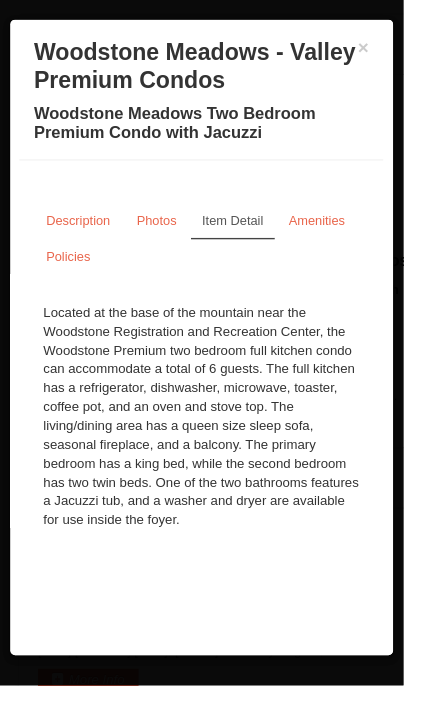 scroll, scrollTop: 778, scrollLeft: 0, axis: vertical 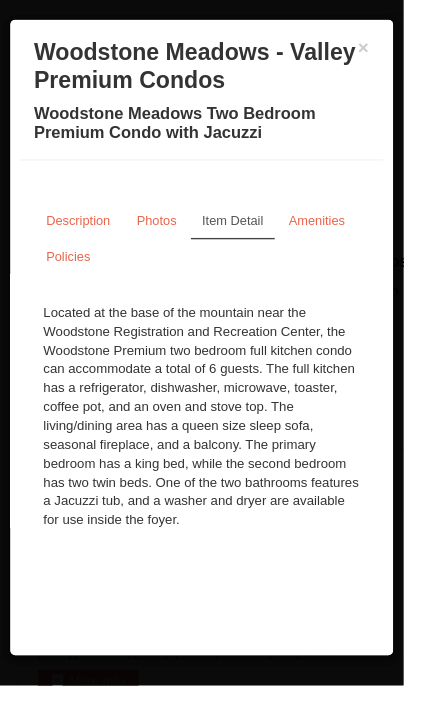 click on "×" at bounding box center [386, 50] 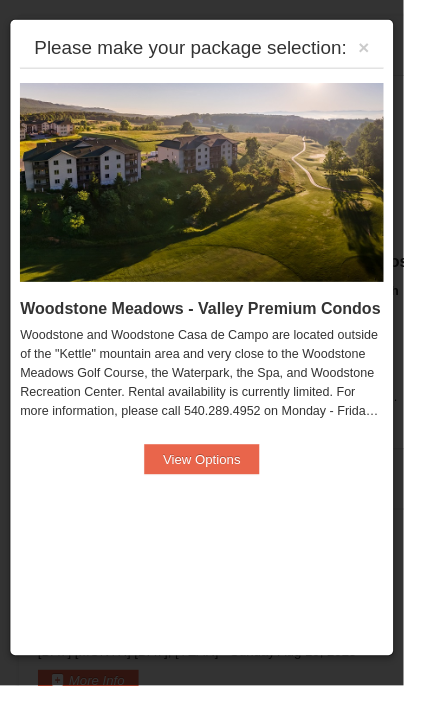 click on "×" at bounding box center (386, 50) 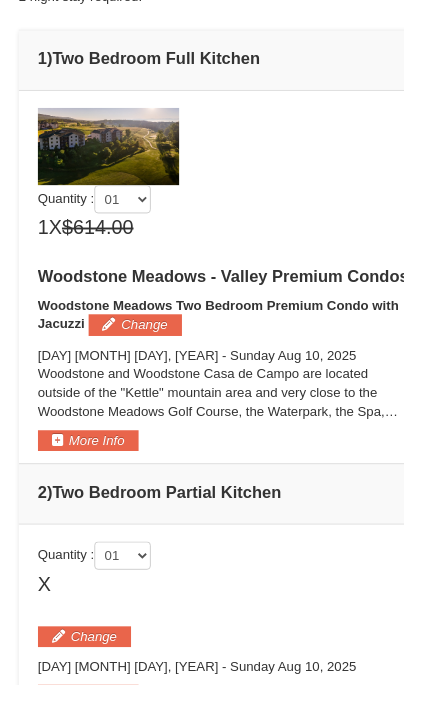 scroll, scrollTop: 761, scrollLeft: 0, axis: vertical 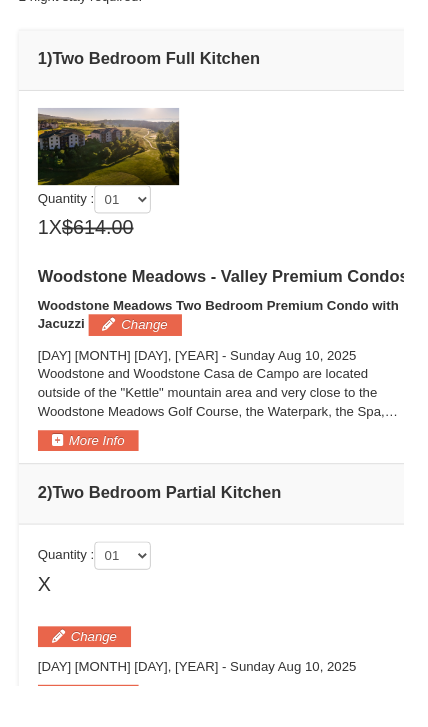 click on "Change" at bounding box center [143, 344] 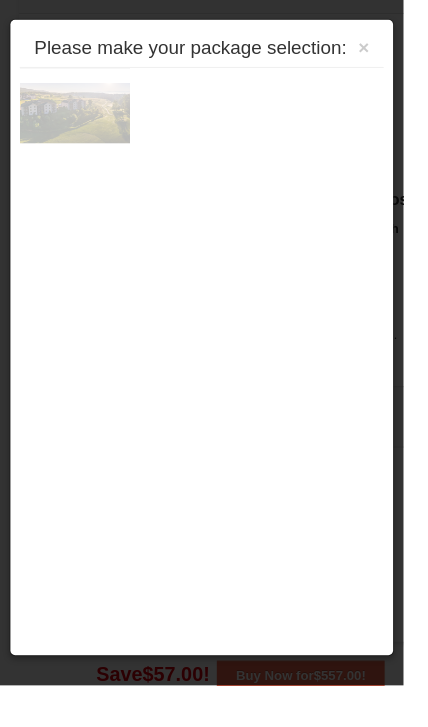 scroll, scrollTop: 874, scrollLeft: 0, axis: vertical 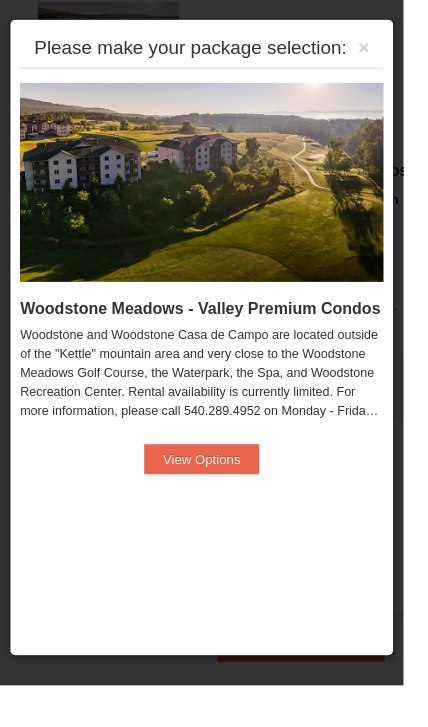 click on "×" at bounding box center (386, 50) 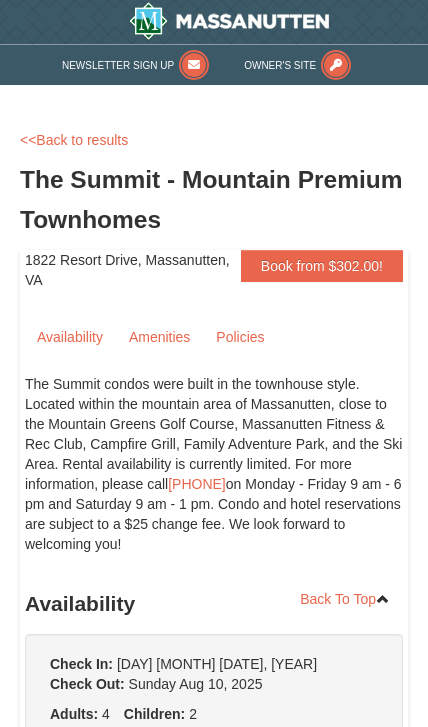 scroll, scrollTop: 0, scrollLeft: 0, axis: both 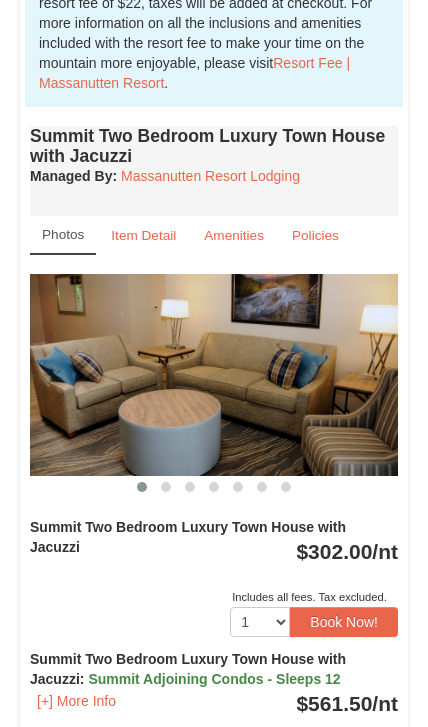 click on "Amenities" at bounding box center (234, 235) 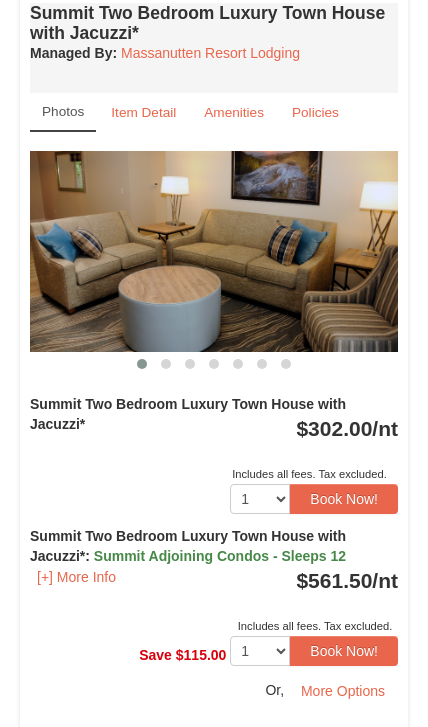 scroll, scrollTop: 2506, scrollLeft: 0, axis: vertical 